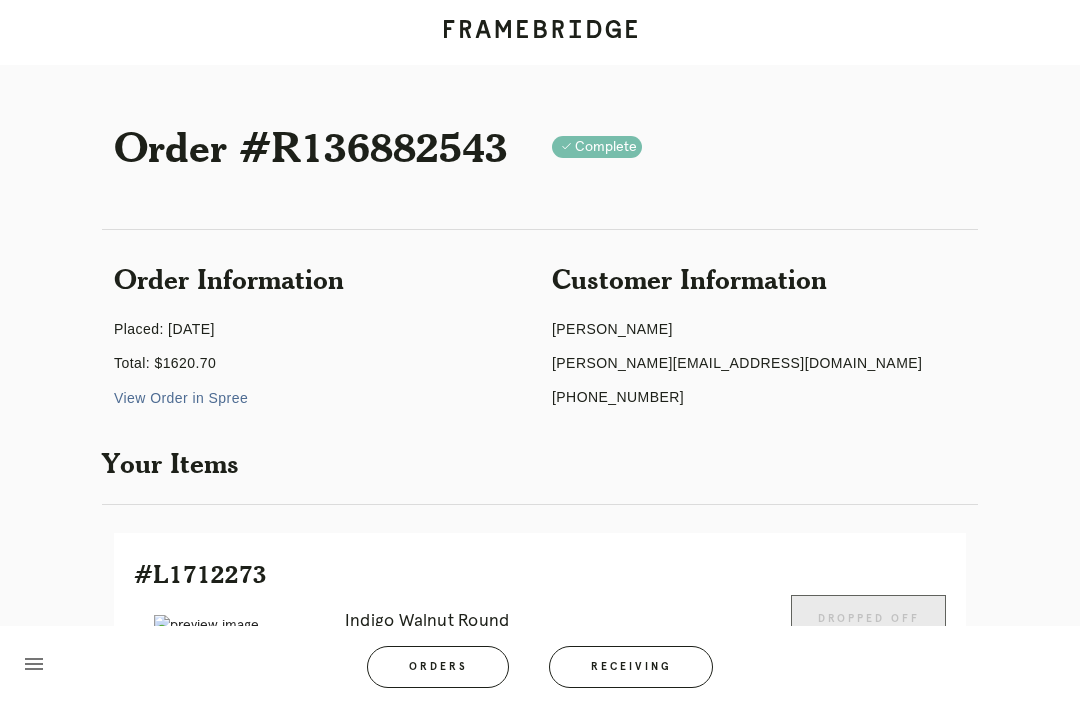 scroll, scrollTop: 0, scrollLeft: 0, axis: both 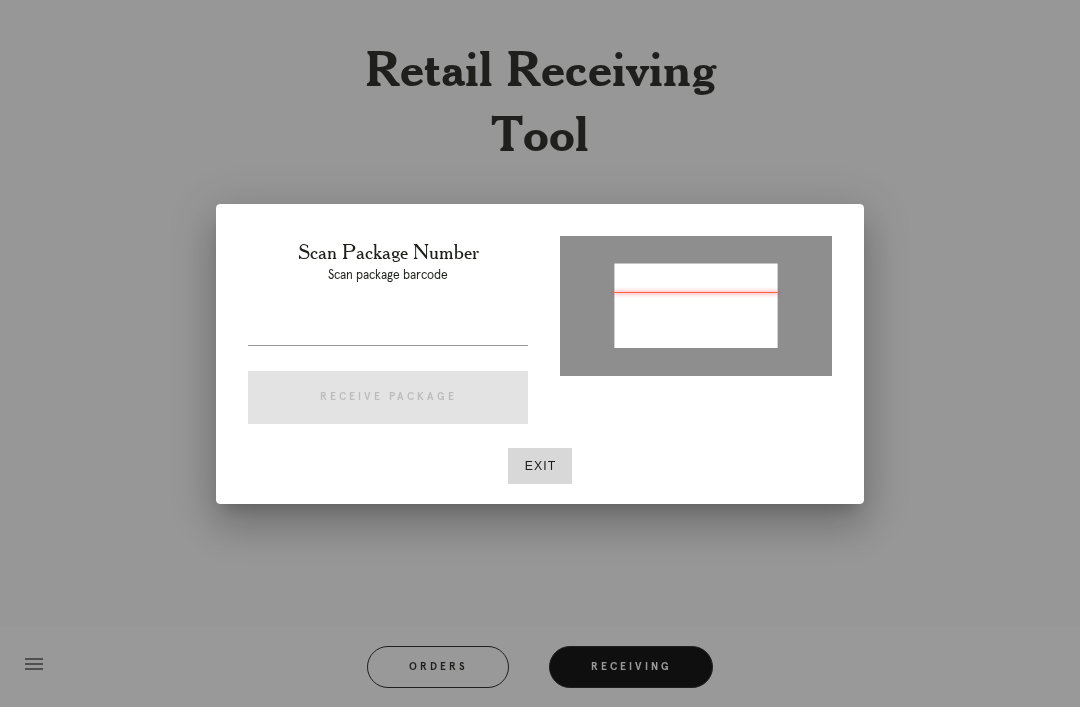 type on "P628137084336760" 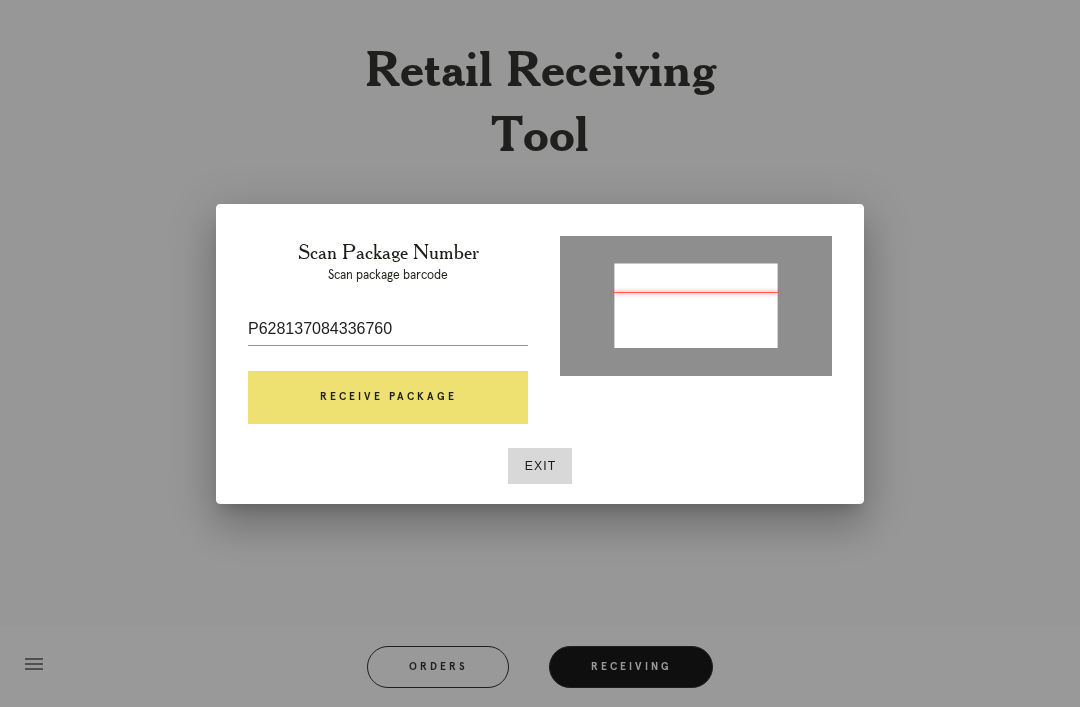 click on "Receive Package" at bounding box center [388, 398] 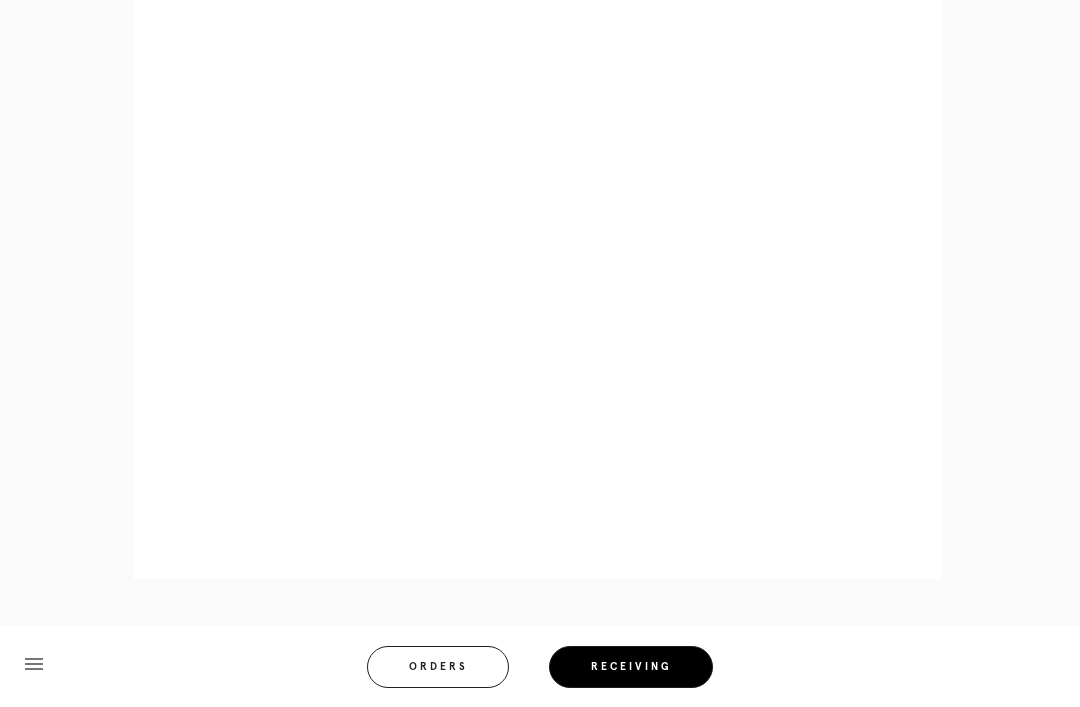 scroll, scrollTop: 876, scrollLeft: 0, axis: vertical 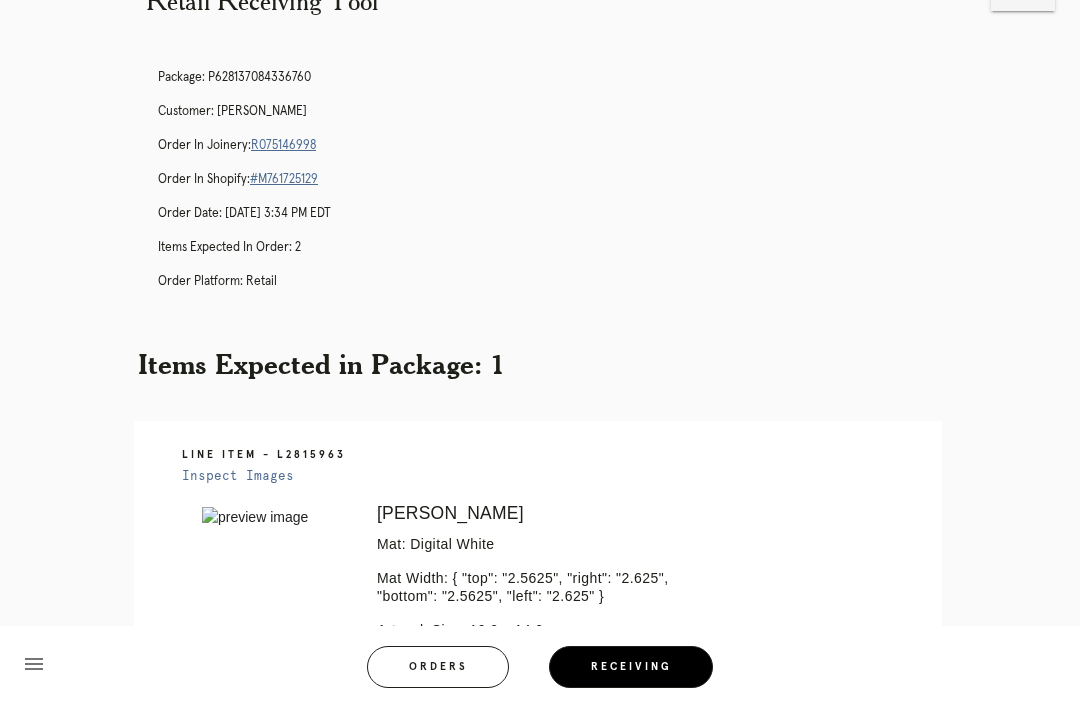 click on "Orders" at bounding box center [438, 667] 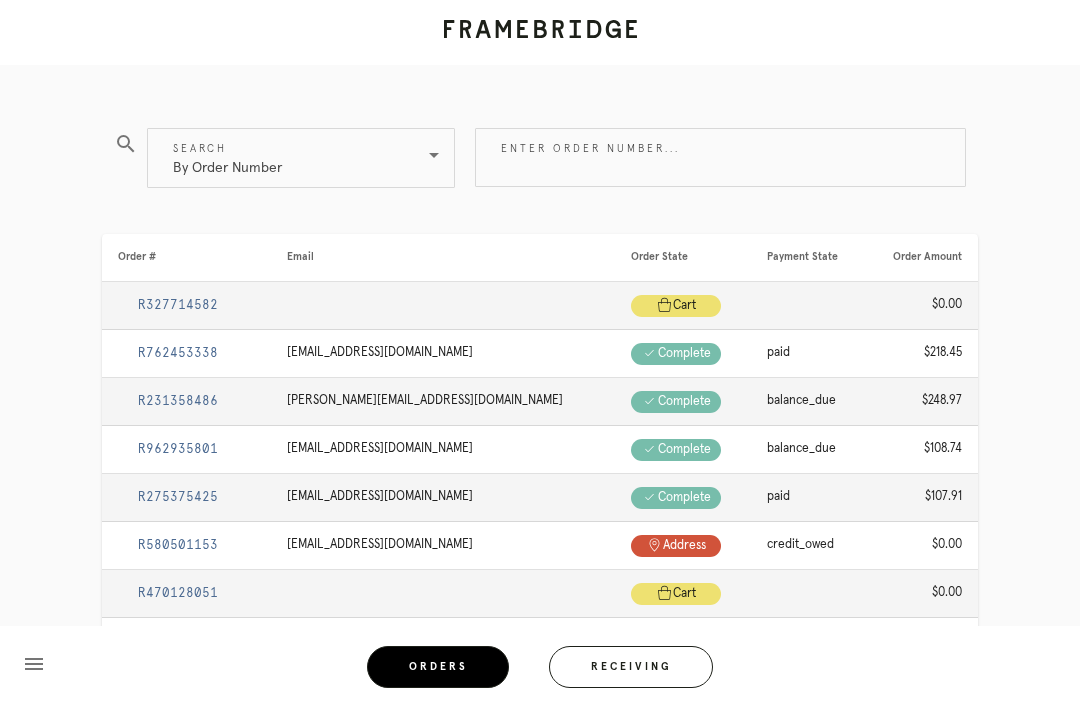 click on "Enter order number..." at bounding box center (720, 157) 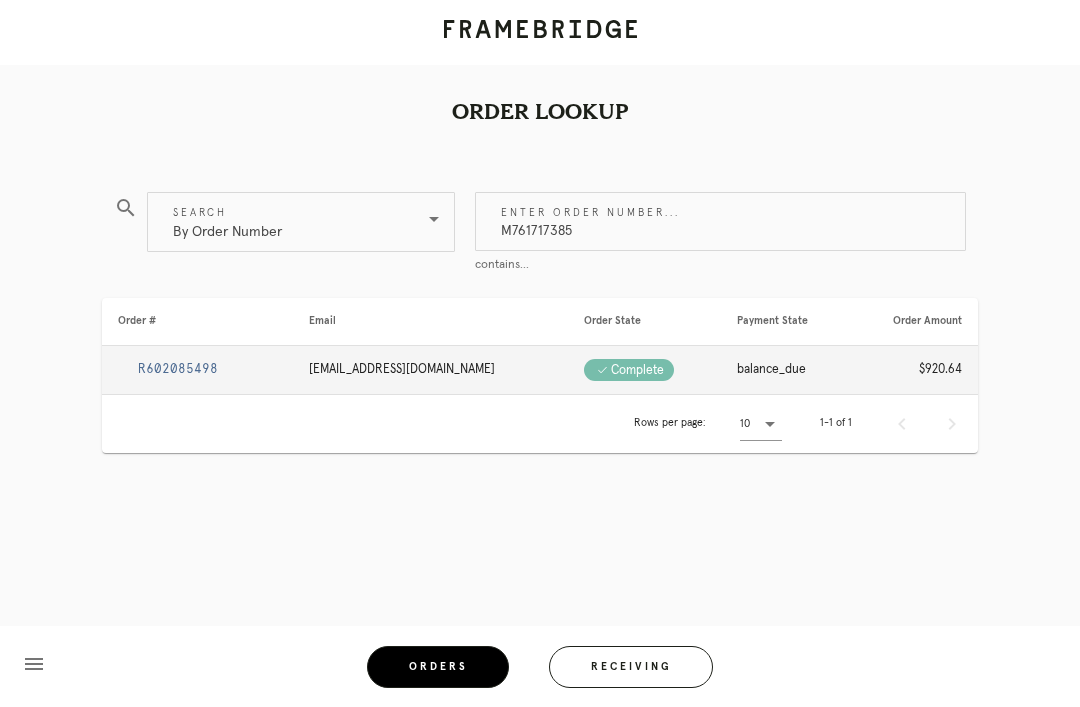 type on "M761717385" 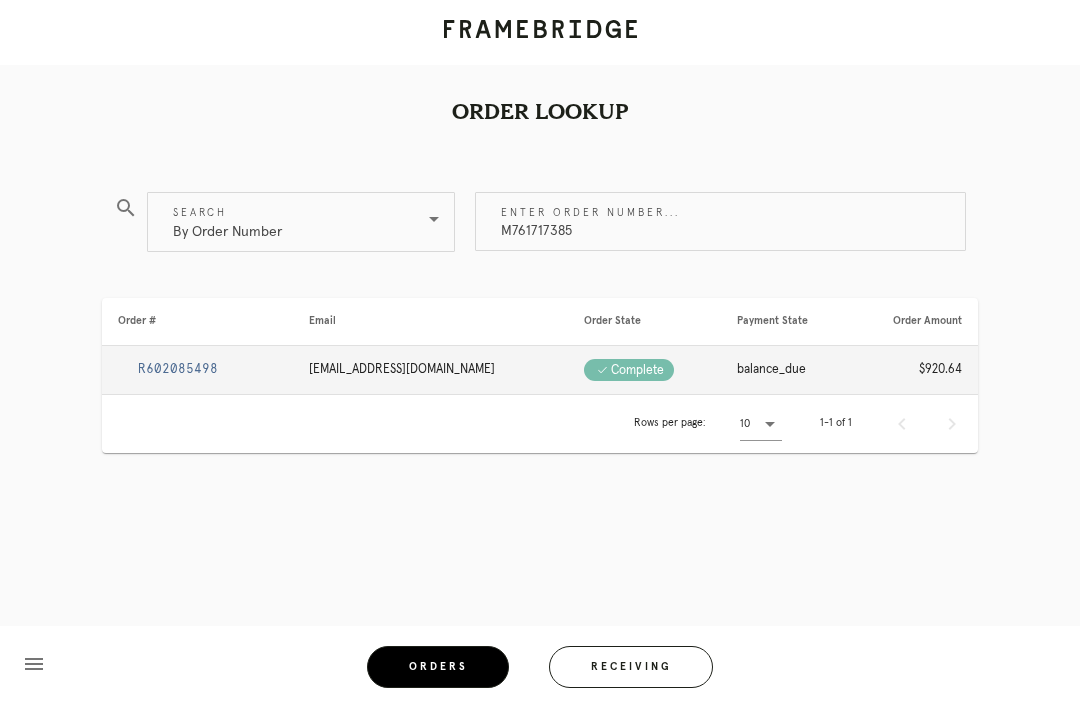 click on "R602085498" at bounding box center (178, 369) 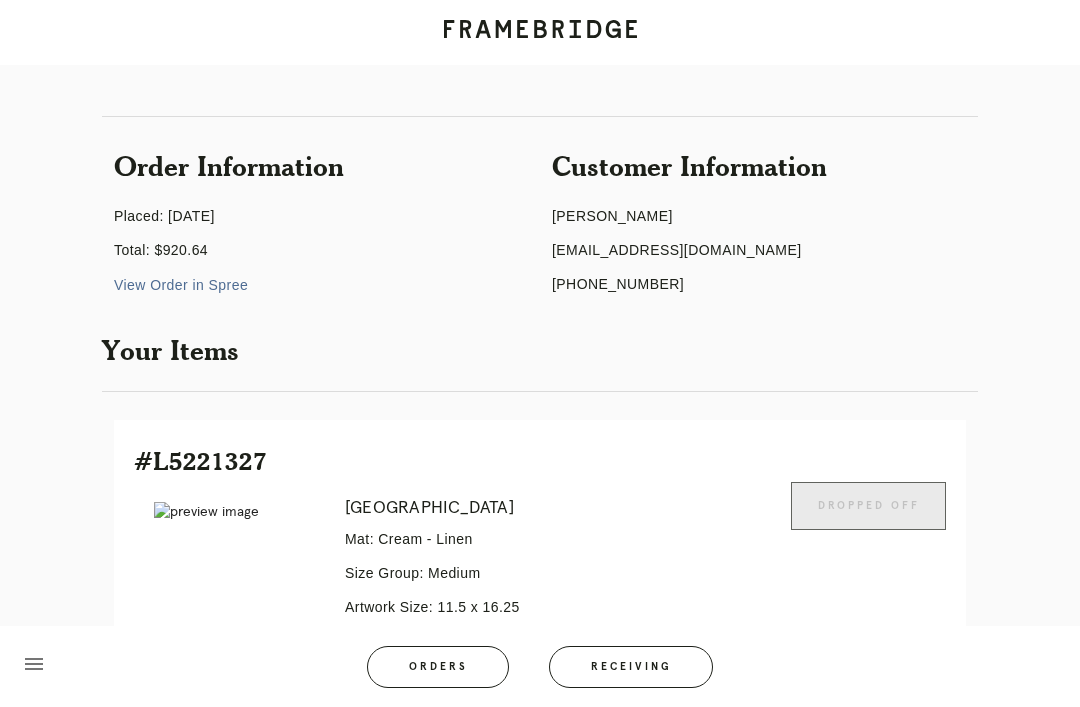 scroll, scrollTop: 0, scrollLeft: 0, axis: both 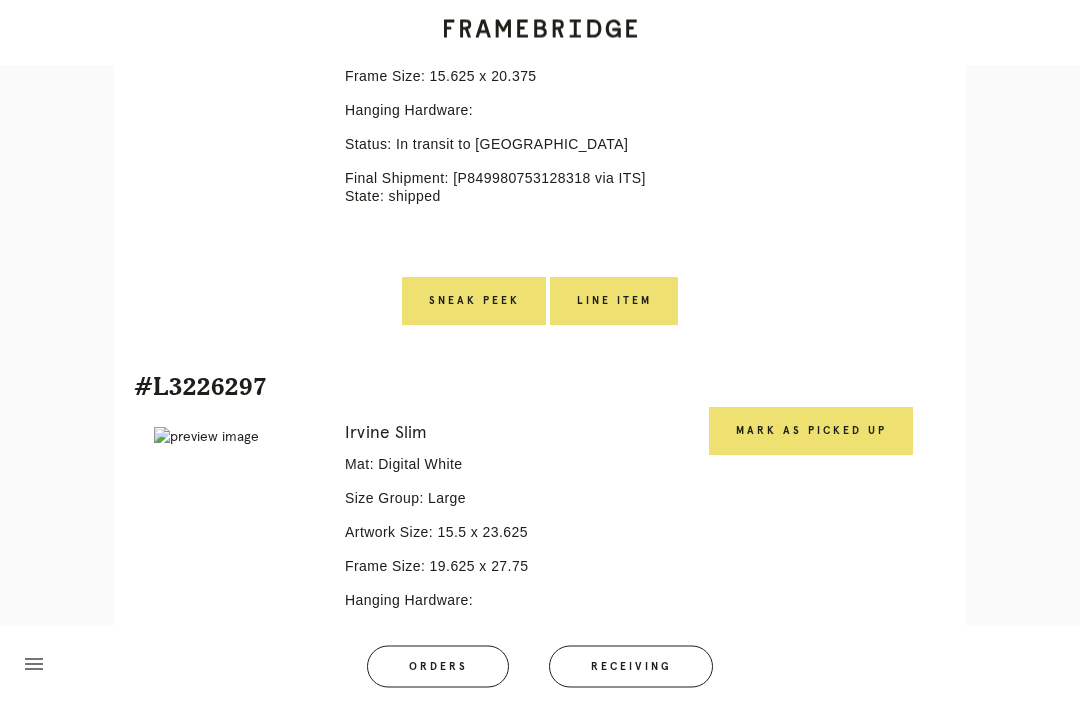 click on "Mark as Picked Up" at bounding box center (811, 432) 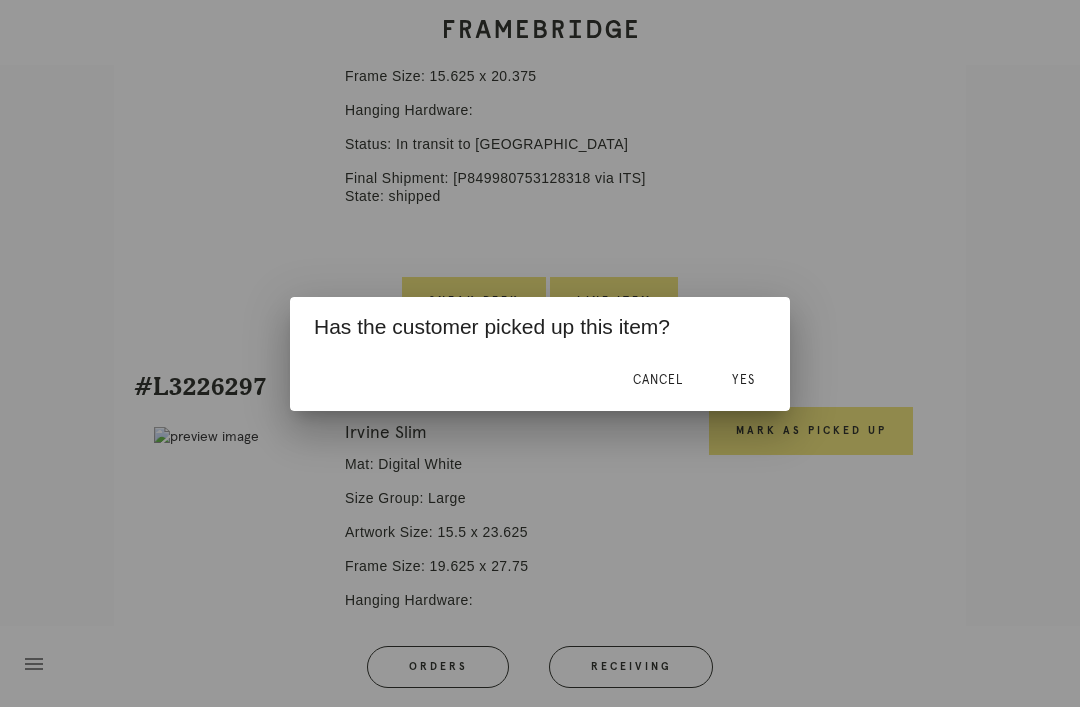 click on "Yes" at bounding box center (743, 380) 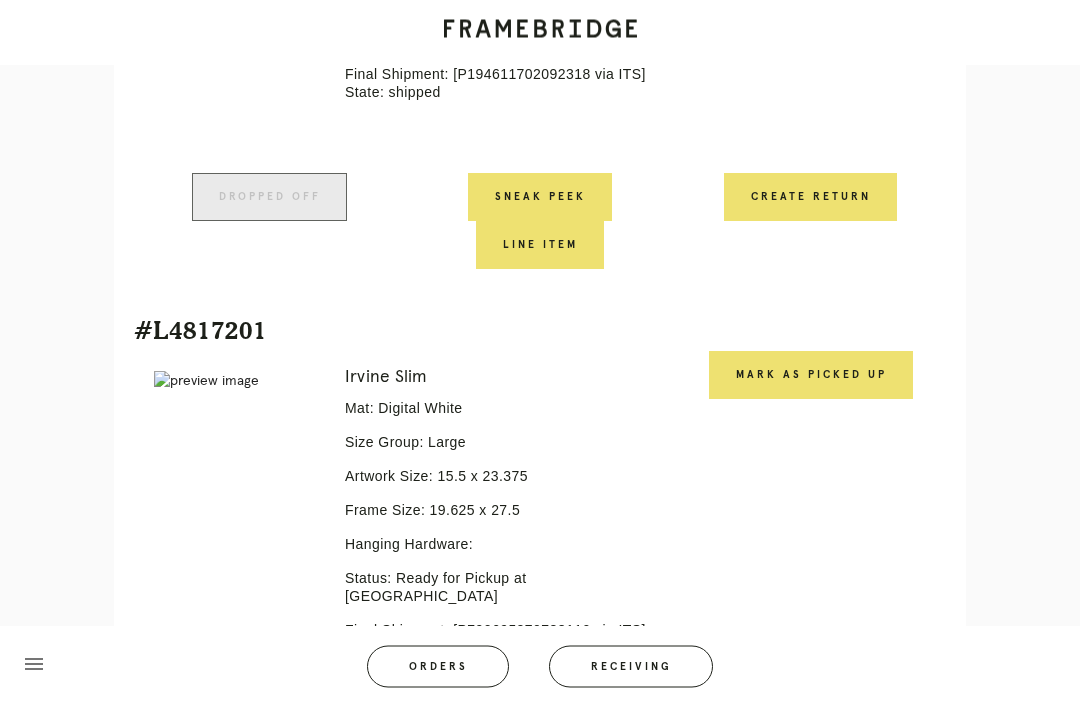 scroll, scrollTop: 1780, scrollLeft: 0, axis: vertical 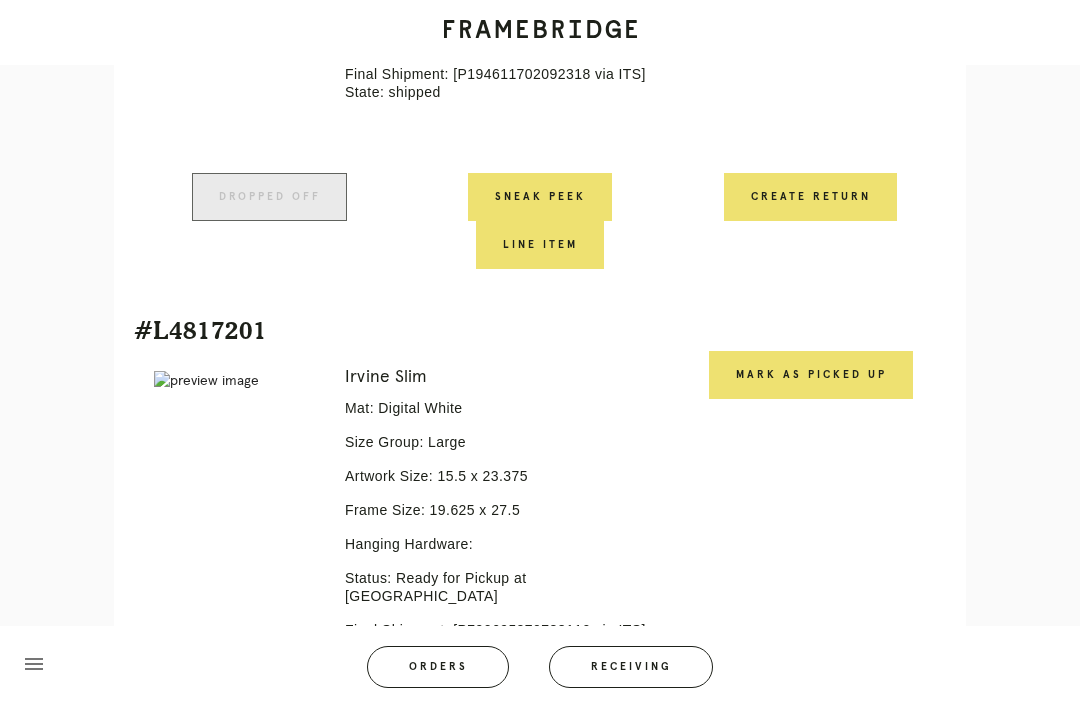 click on "Mark as Picked Up" at bounding box center (811, 375) 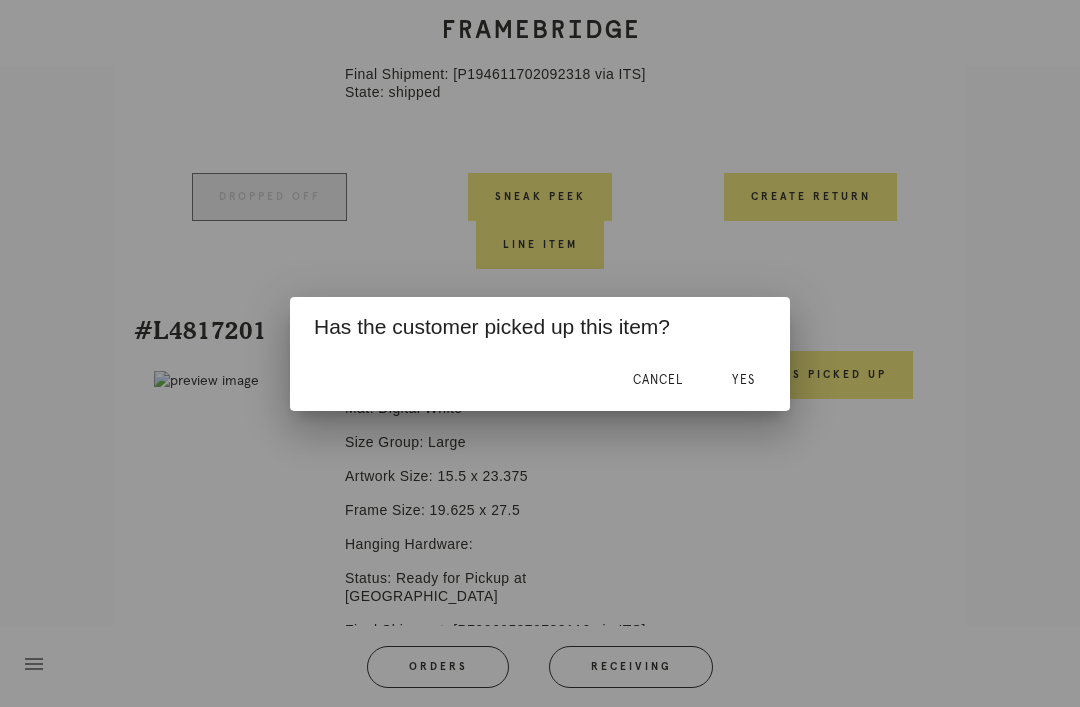 click on "Yes" at bounding box center [743, 381] 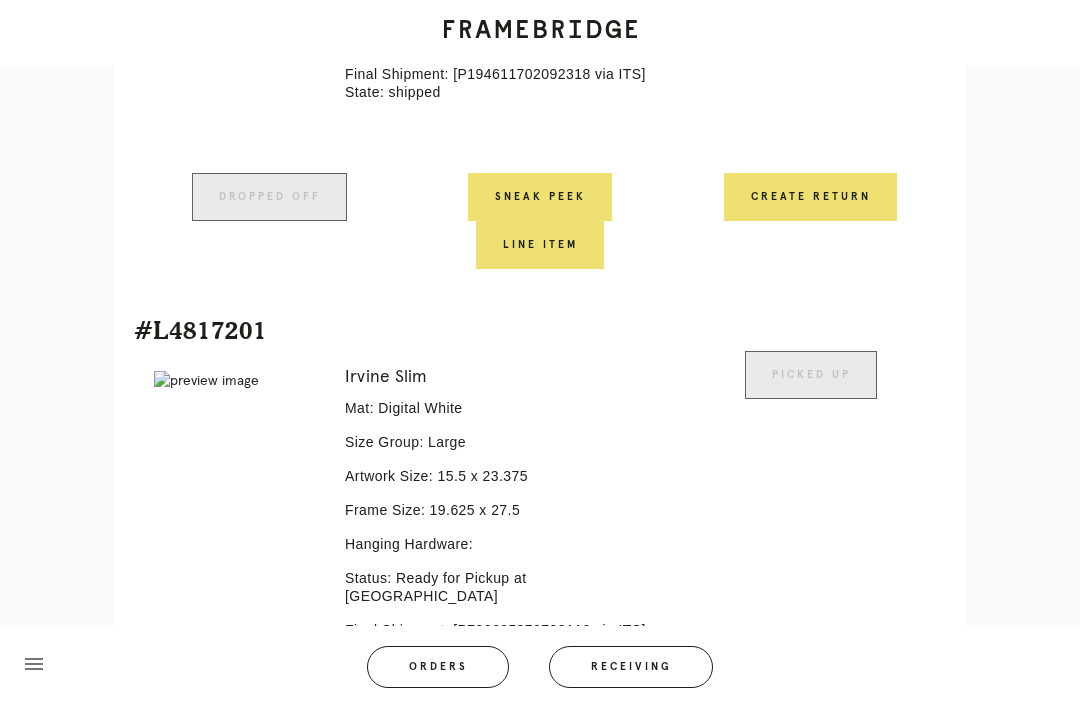click on "Orders" at bounding box center [438, 667] 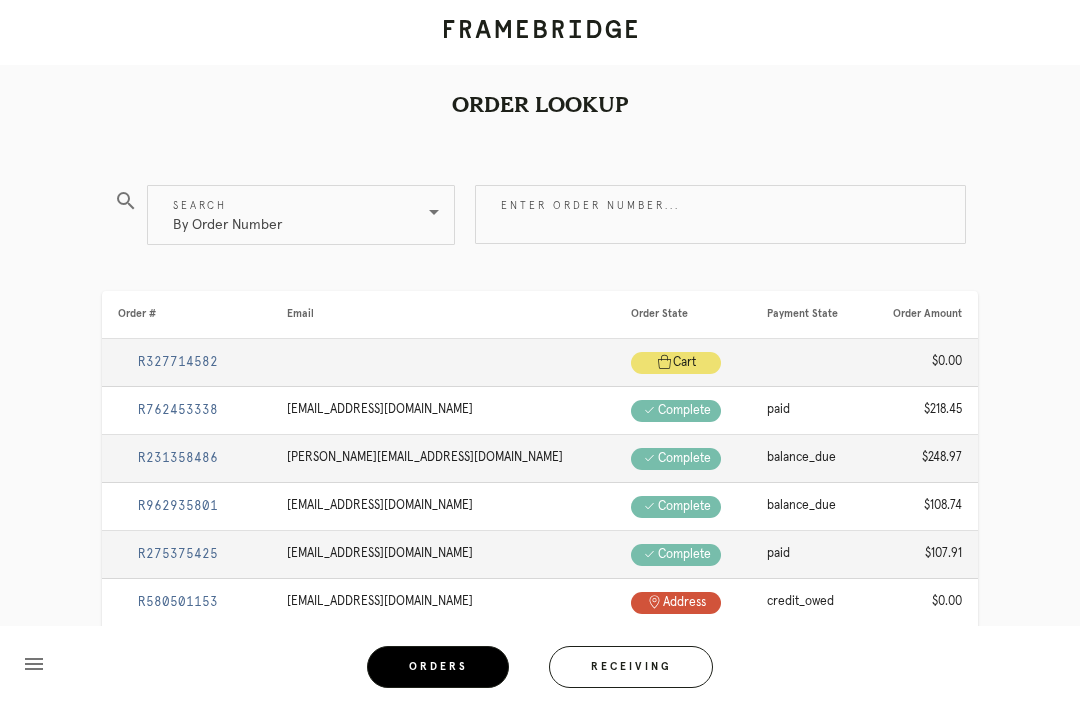 scroll, scrollTop: 0, scrollLeft: 0, axis: both 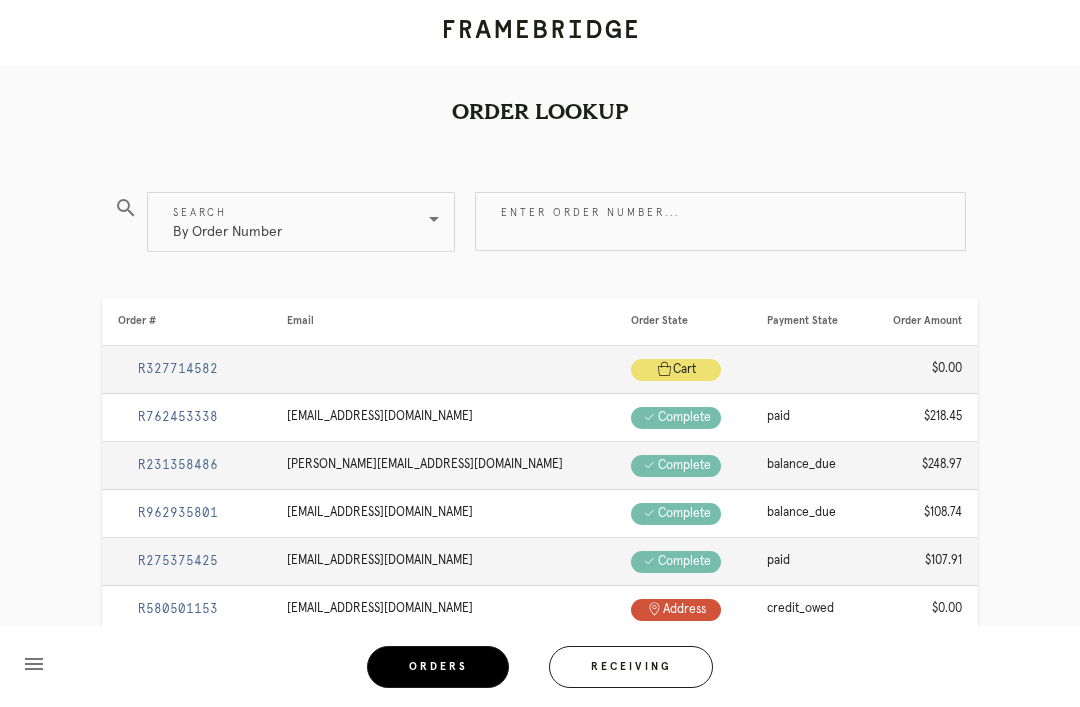 click on "Enter order number..." at bounding box center (720, 221) 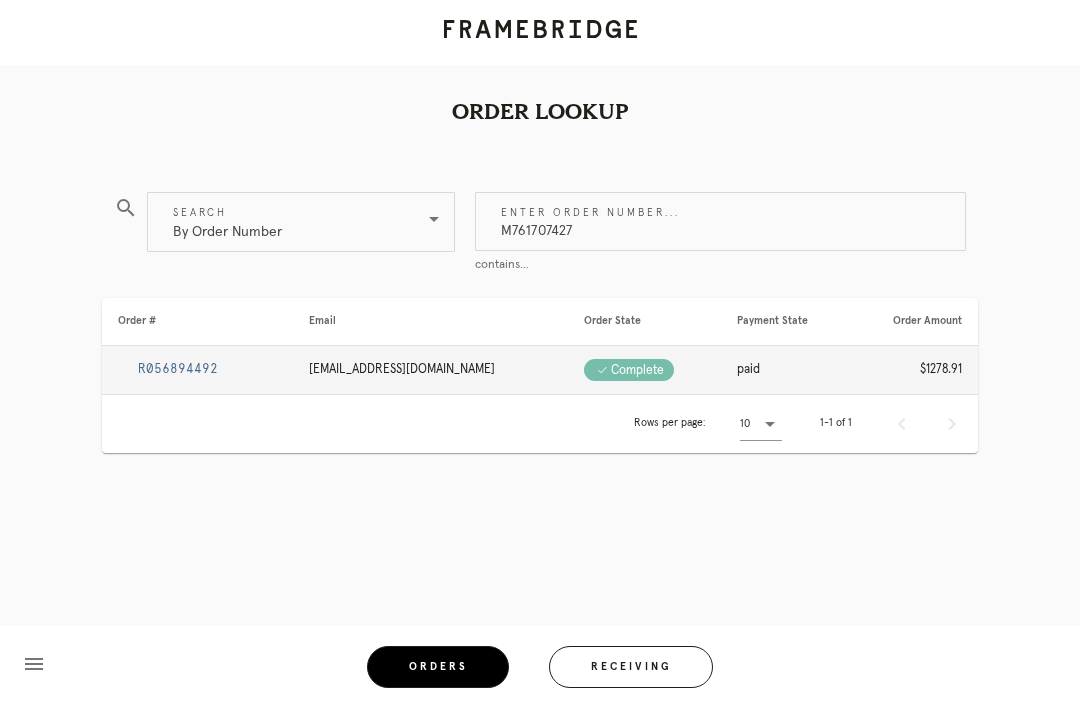type on "M761707427" 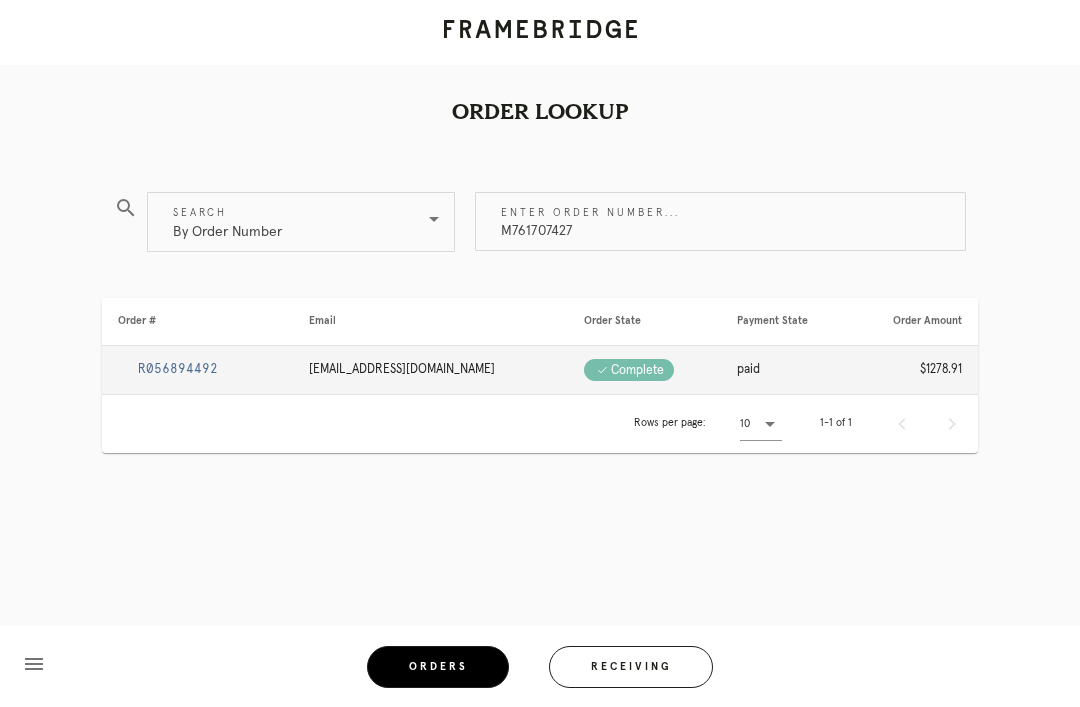 click on "R056894492" at bounding box center (178, 369) 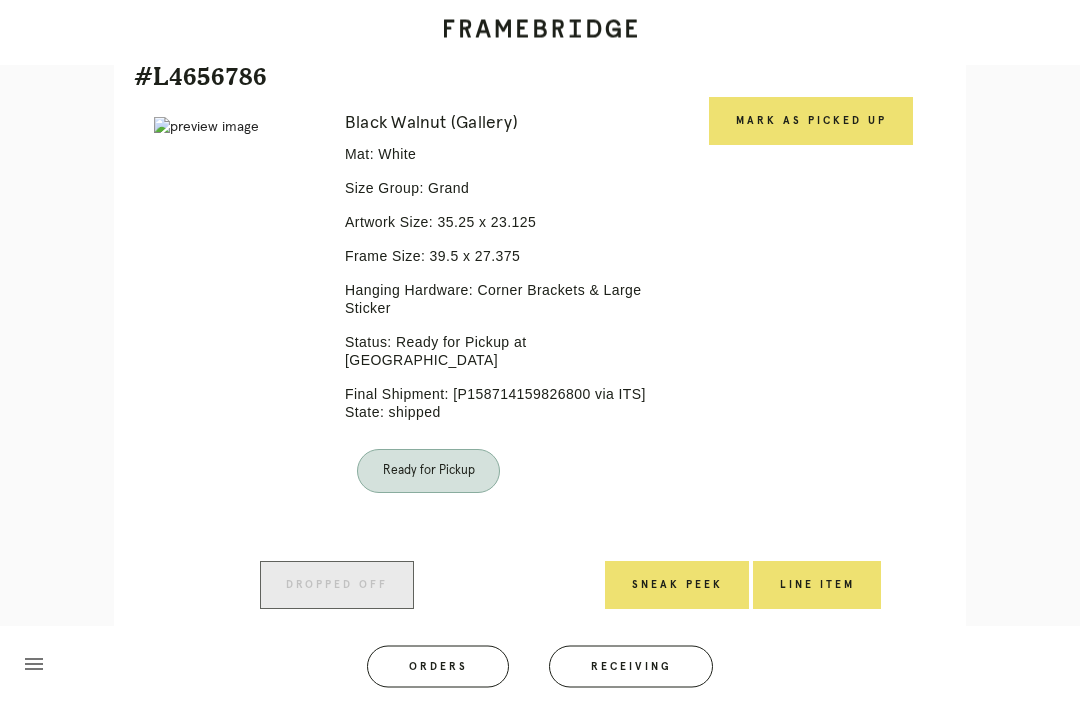 scroll, scrollTop: 499, scrollLeft: 0, axis: vertical 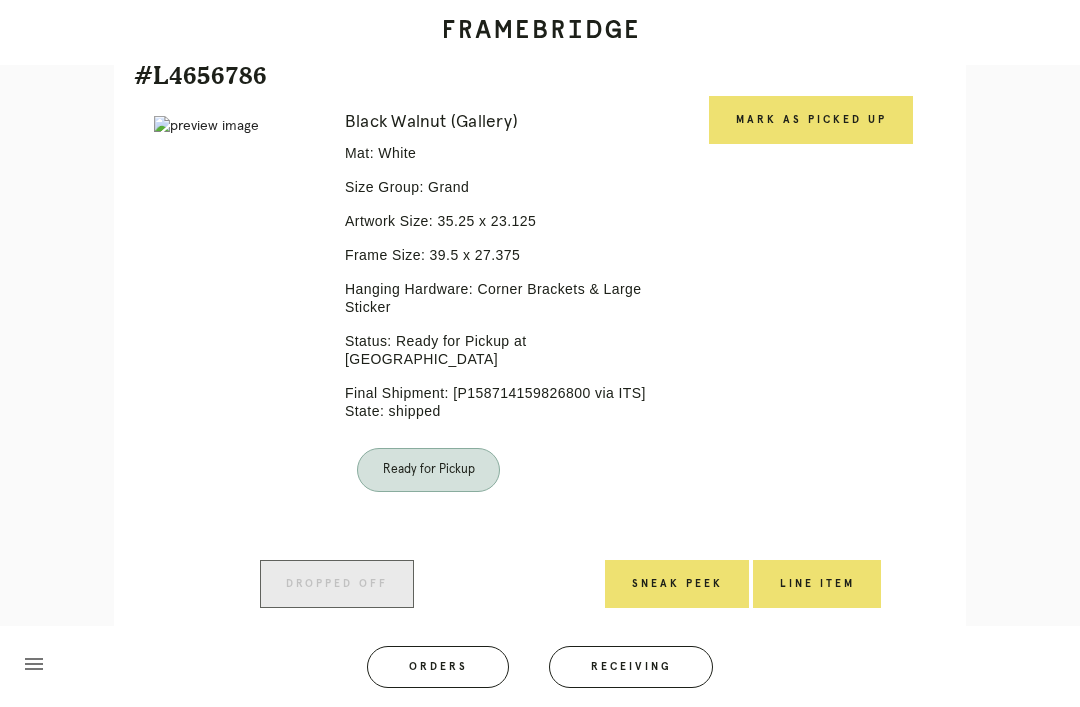 click on "Mark as Picked Up" at bounding box center [811, 120] 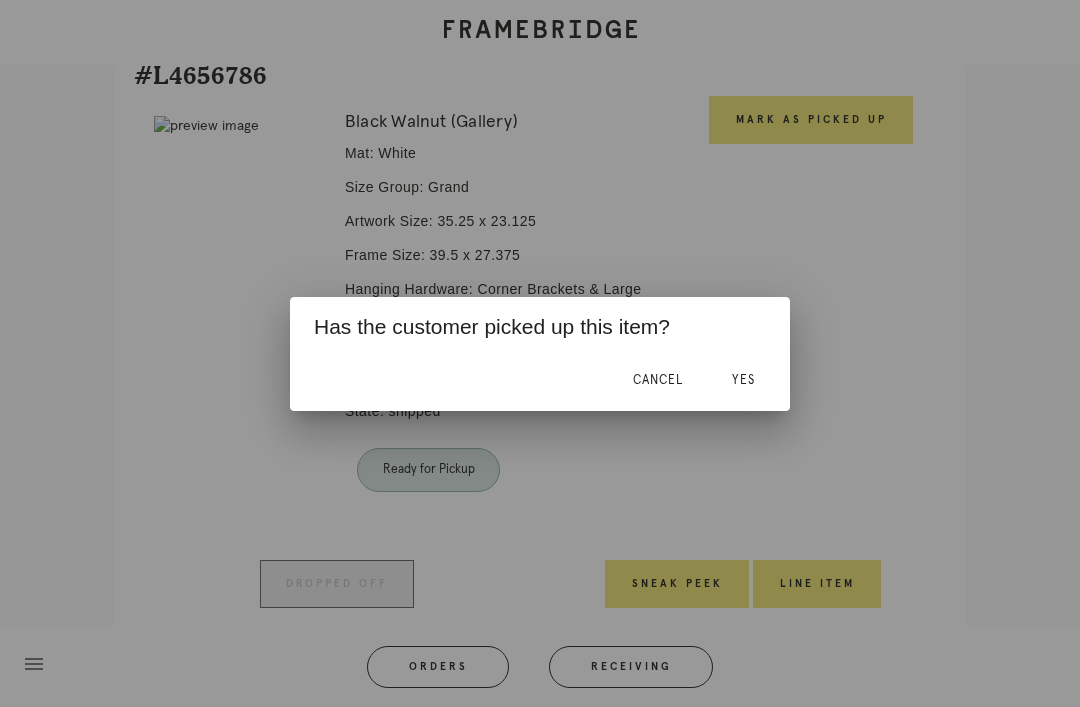 click on "Yes" at bounding box center [743, 381] 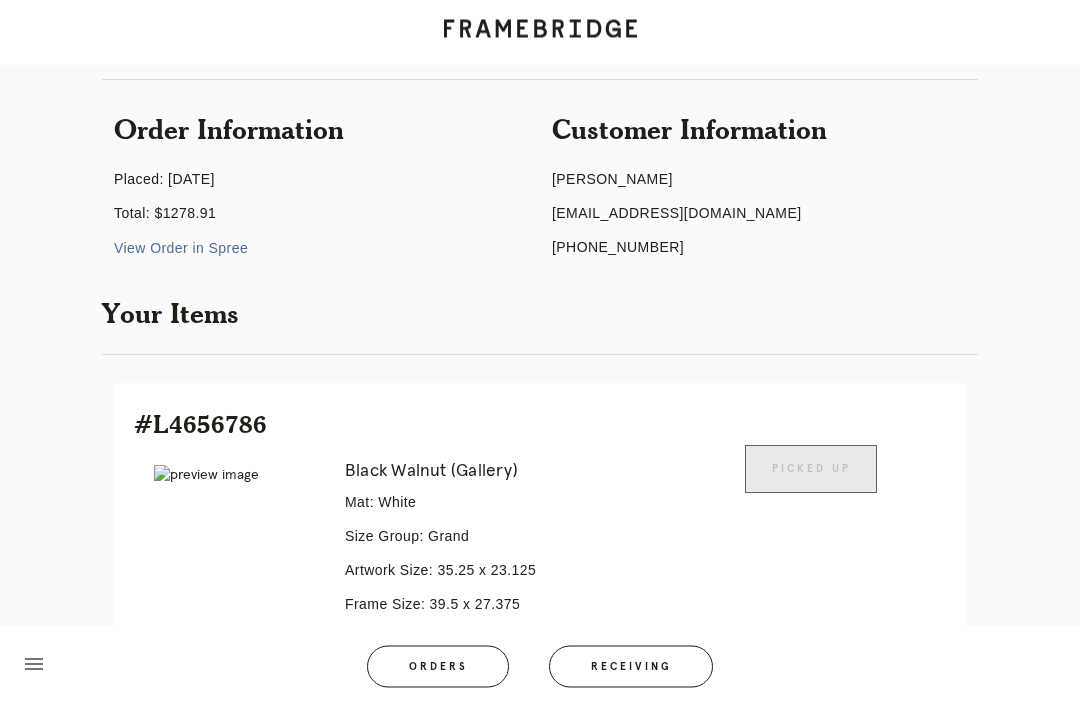 scroll, scrollTop: 0, scrollLeft: 0, axis: both 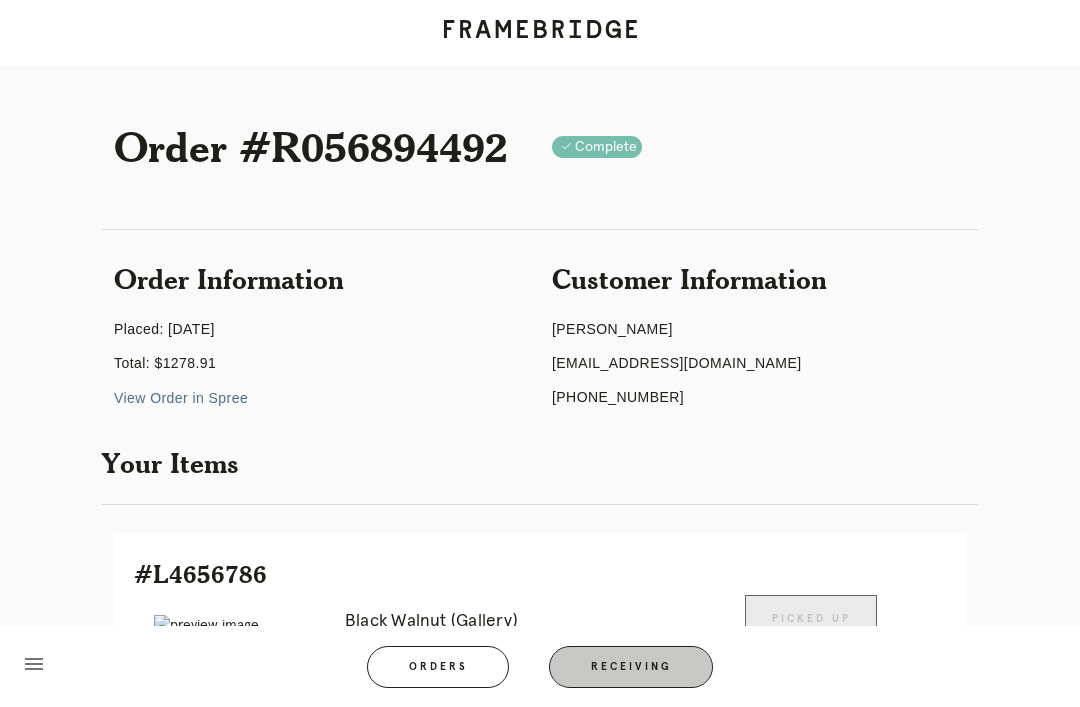 click on "Receiving" at bounding box center [631, 667] 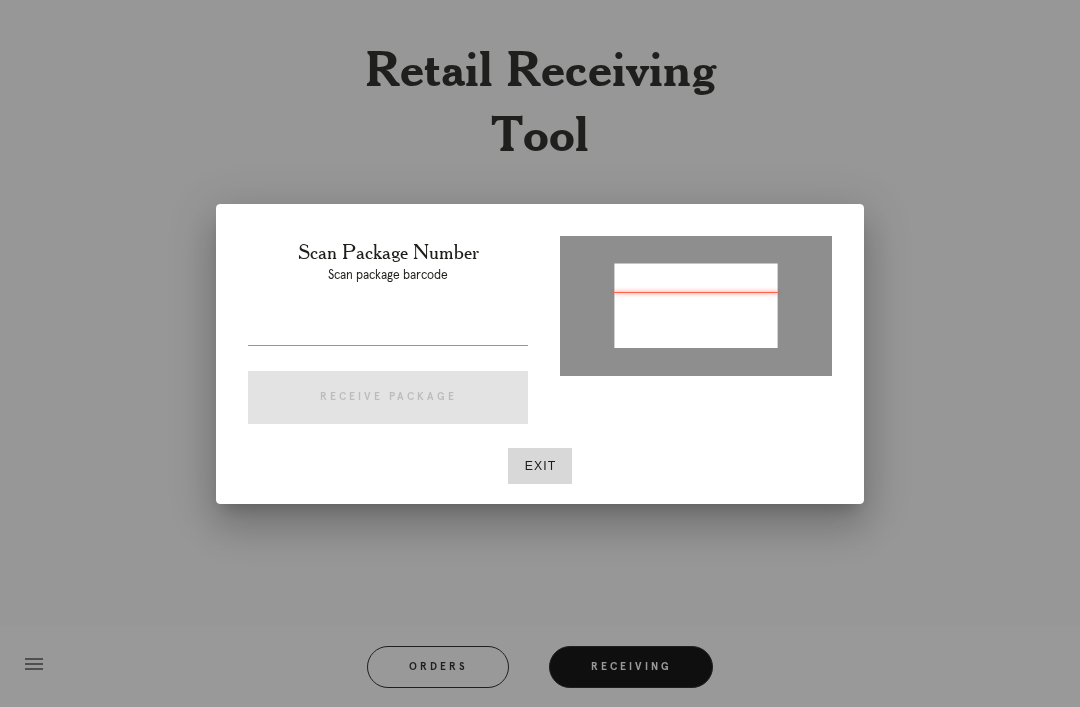 type on "P969144823387225" 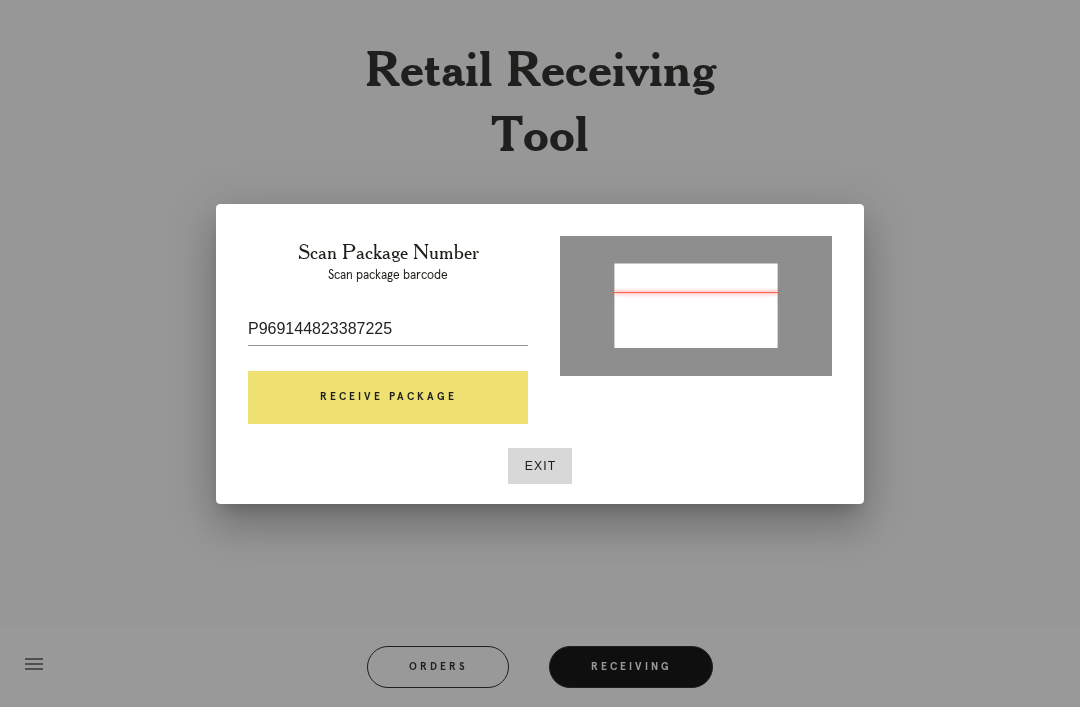 click on "Receive Package" at bounding box center [388, 398] 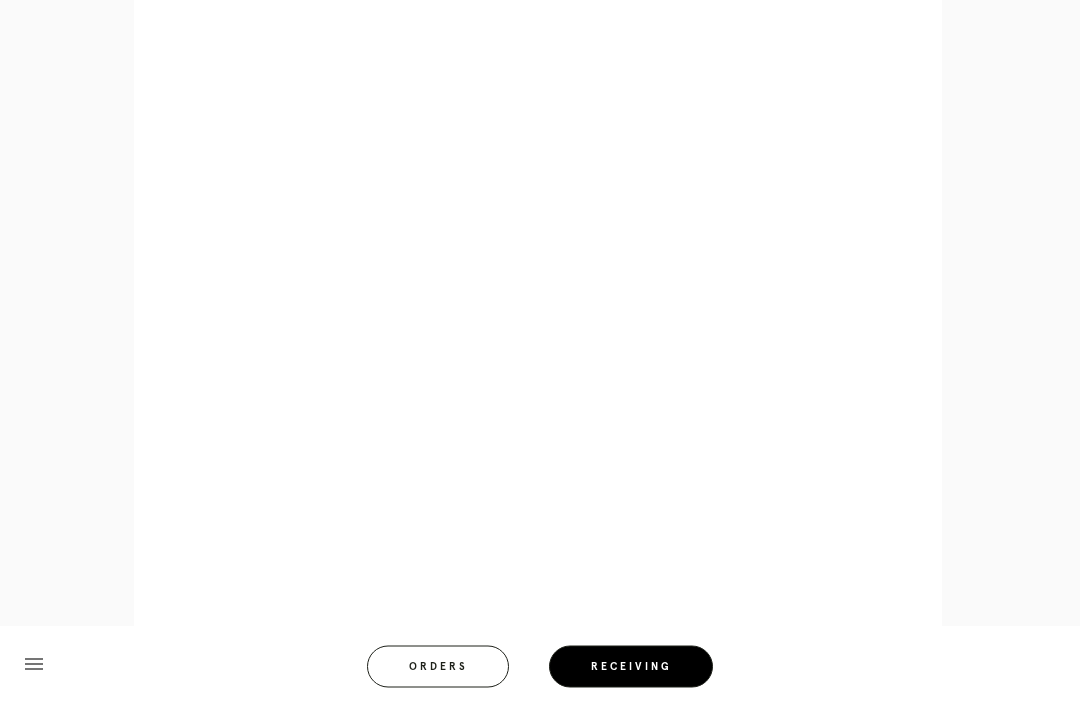 scroll, scrollTop: 1064, scrollLeft: 0, axis: vertical 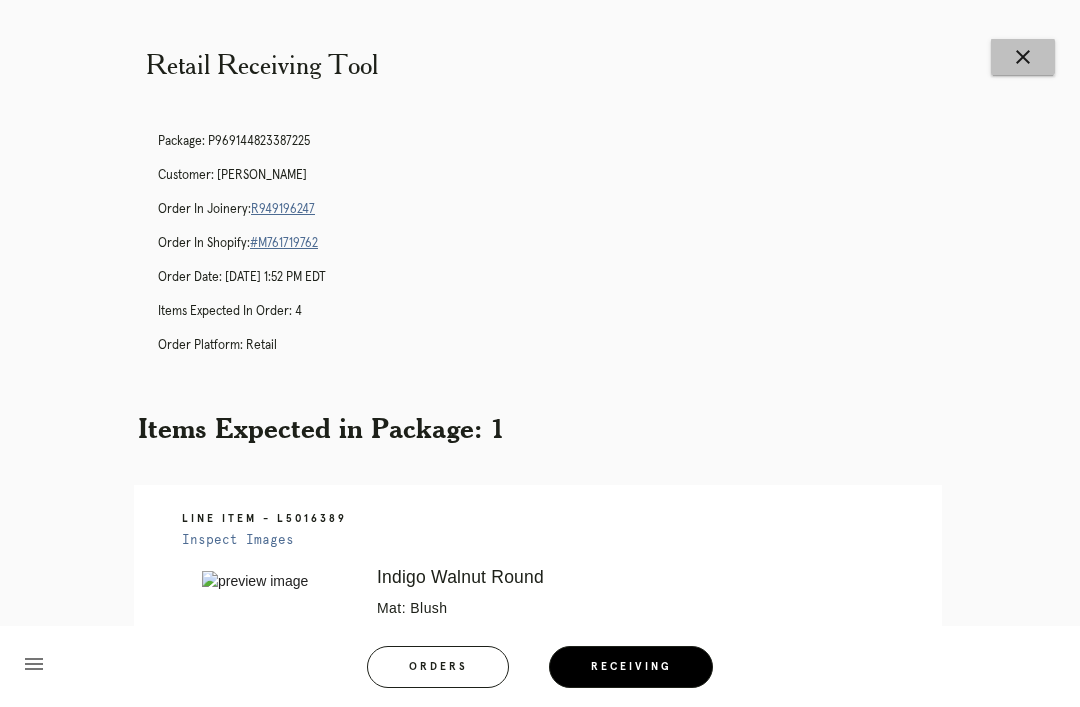 click on "close" at bounding box center (1023, 57) 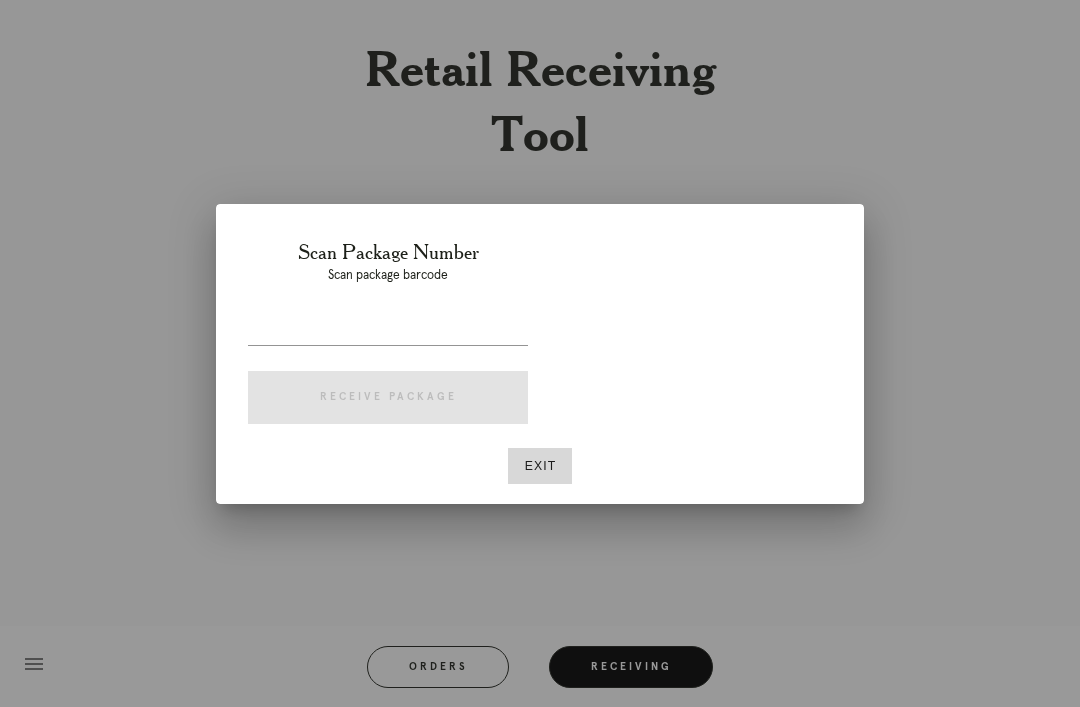scroll, scrollTop: 0, scrollLeft: 0, axis: both 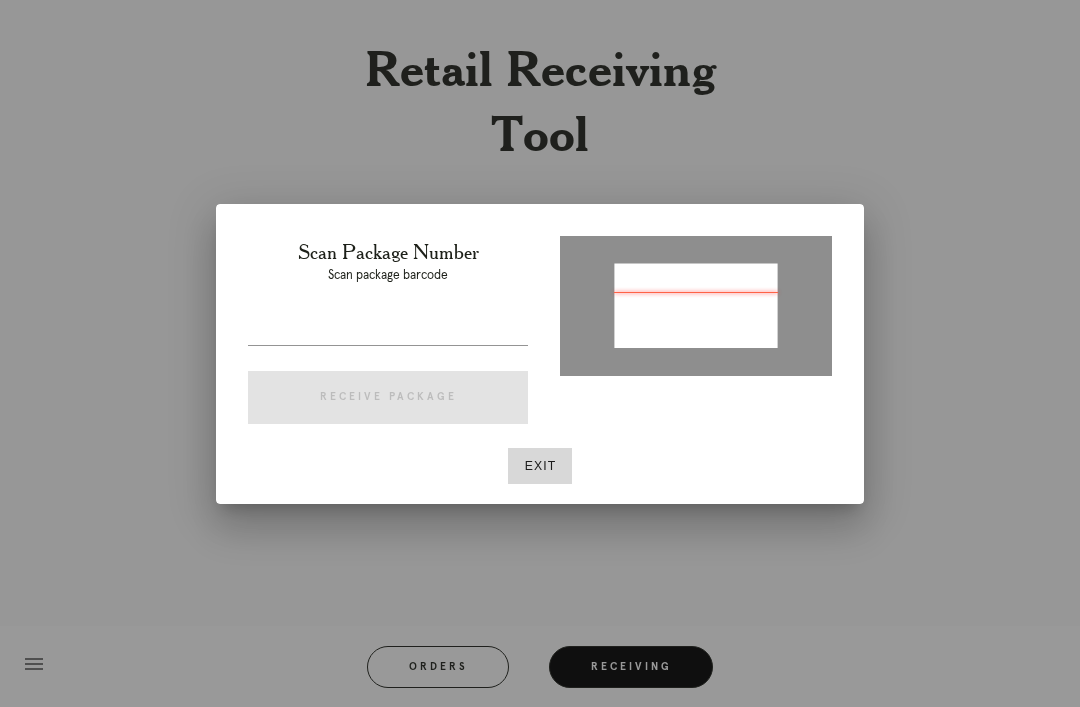 type on "P628137084336760" 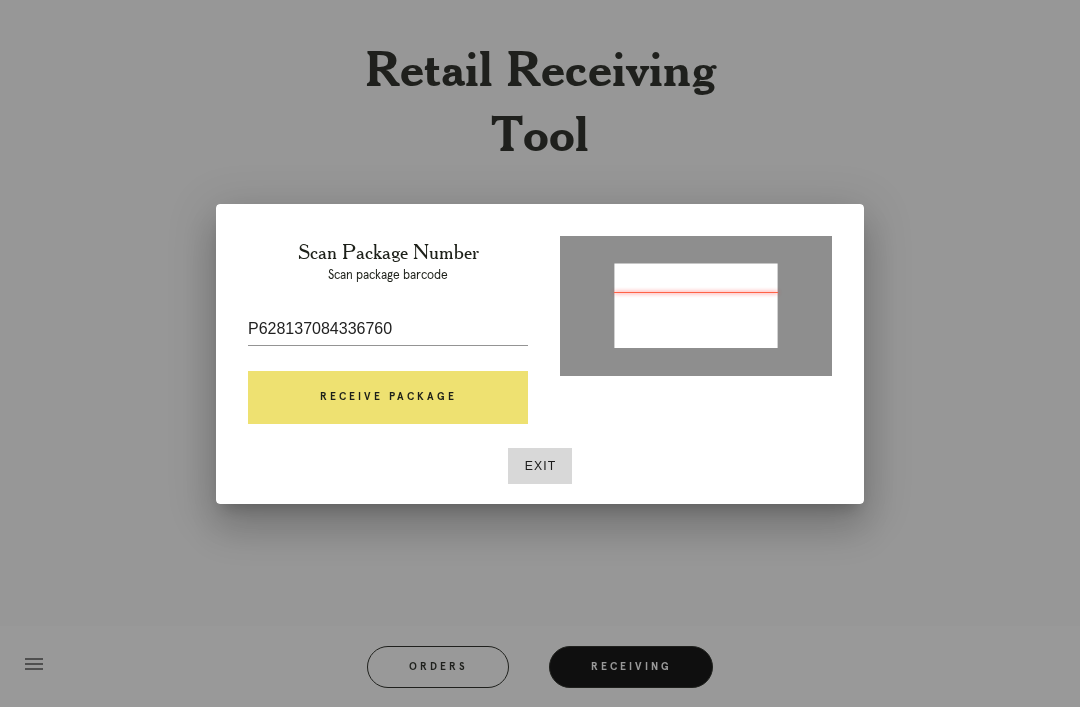 click on "Receive Package" at bounding box center (388, 398) 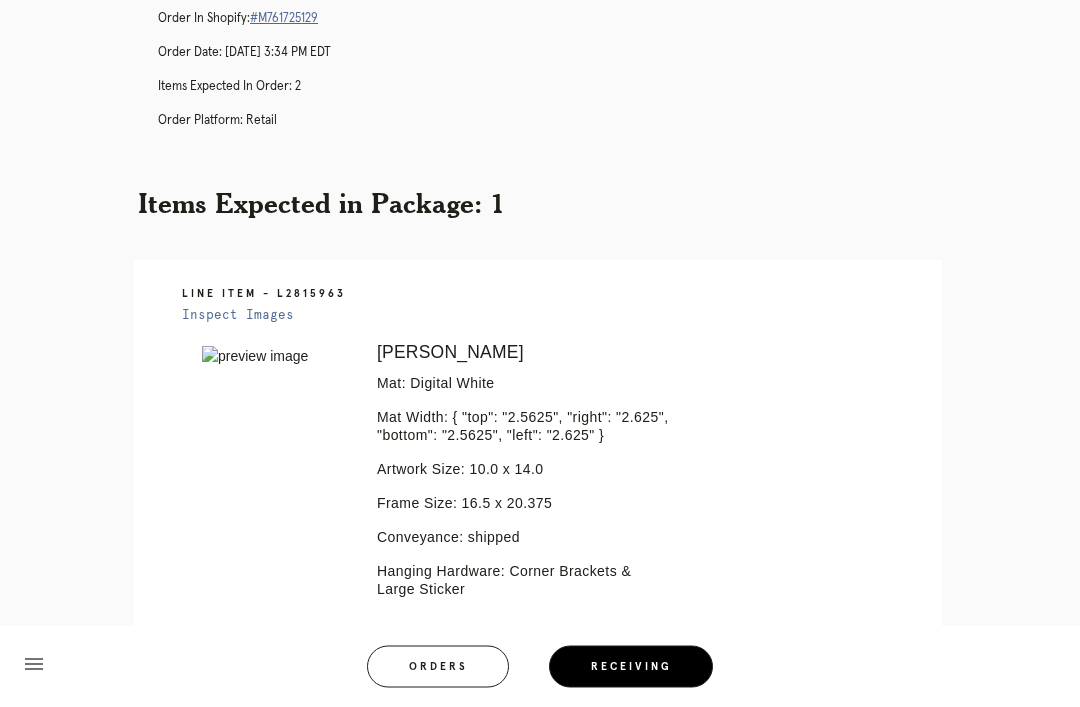 scroll, scrollTop: 0, scrollLeft: 0, axis: both 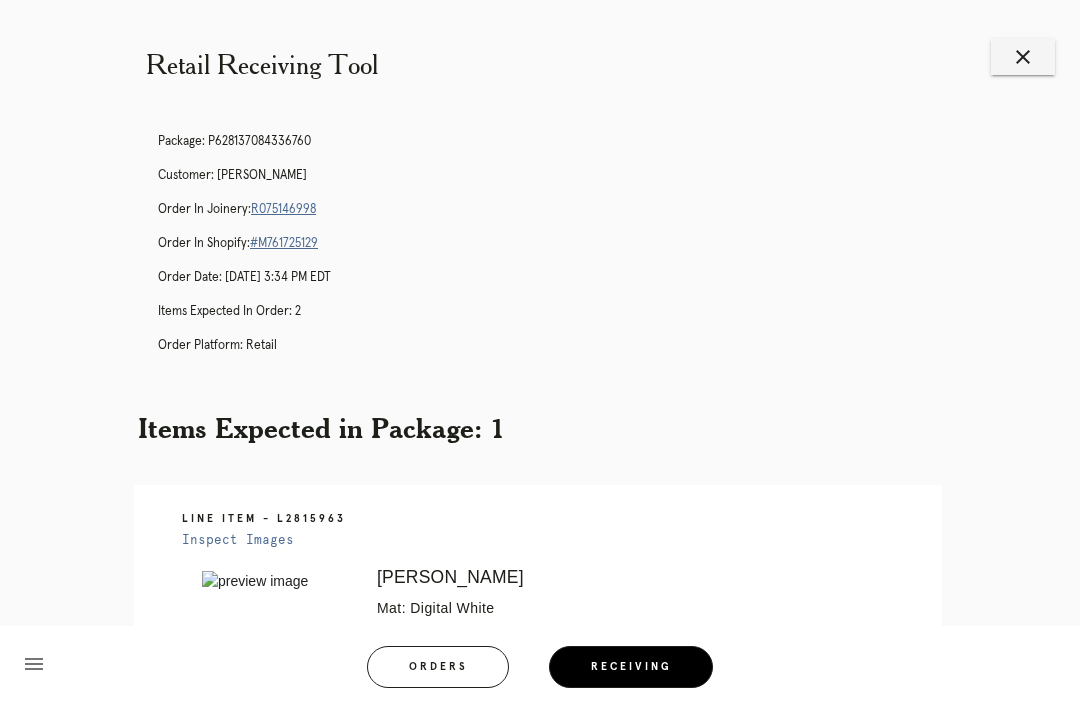 click on "Package: P628137084336760   Customer: Russell Hughes
Order in Joinery:
R075146998
Order in Shopify:
#M761725129
Order Date:
07/01/2025  3:34 PM EDT
Items Expected in Order: 2   Order Platform: retail" at bounding box center (560, 252) 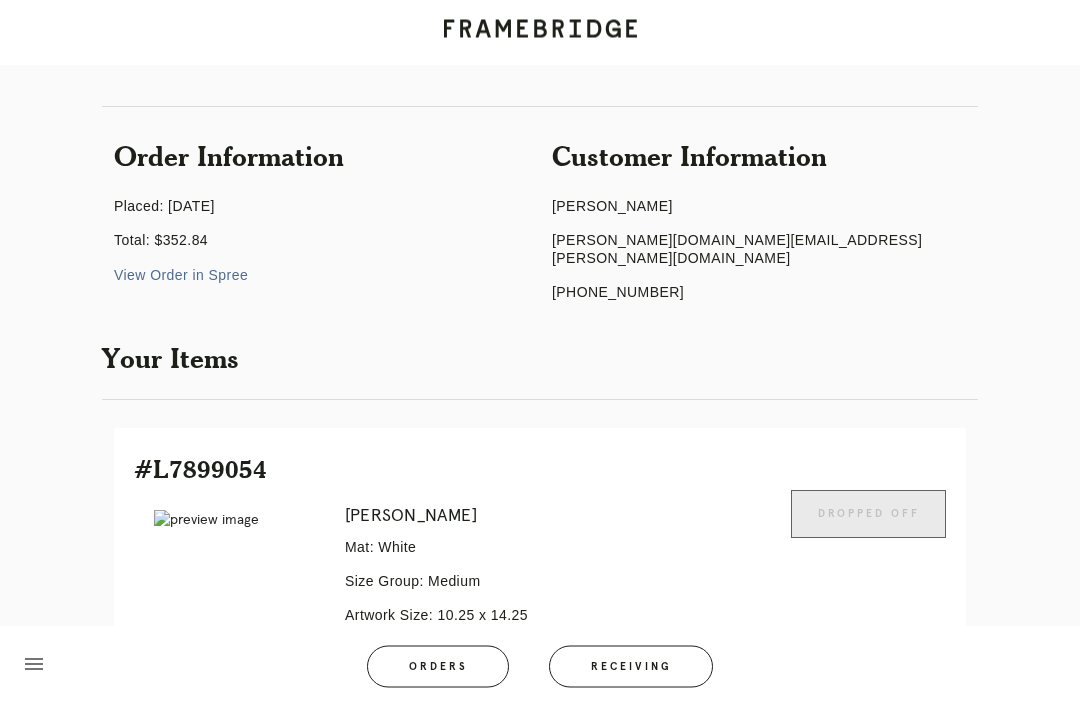 scroll, scrollTop: 0, scrollLeft: 0, axis: both 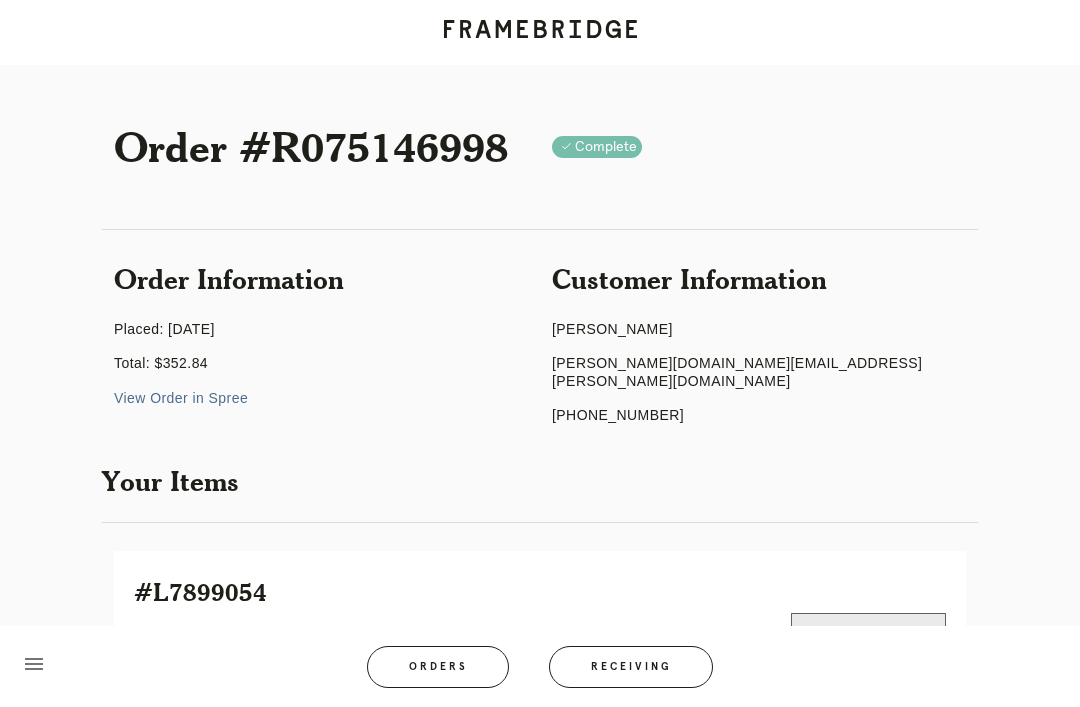 click on "Receiving" at bounding box center (631, 667) 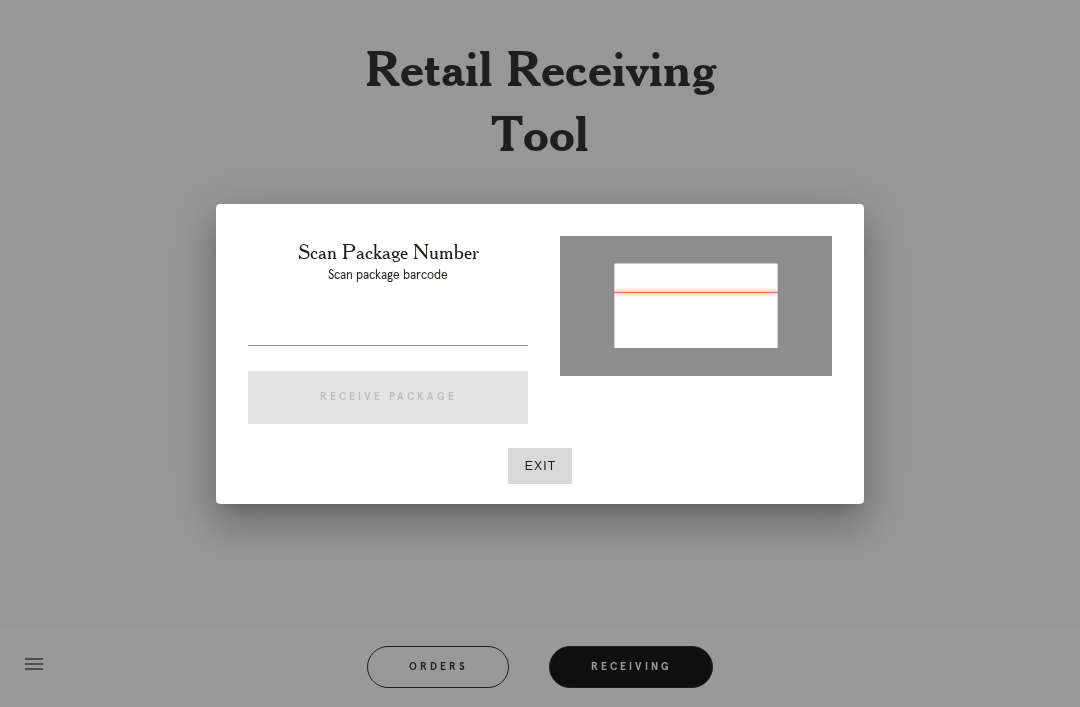 type on "P764292473612375" 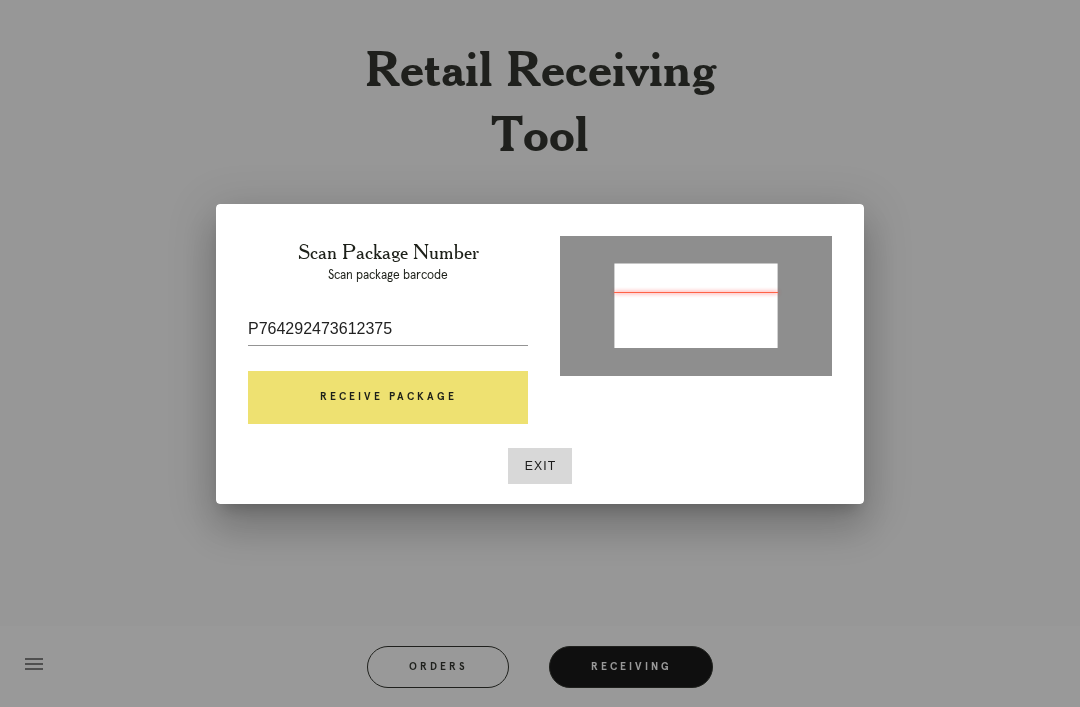 click on "Receive Package" at bounding box center (388, 398) 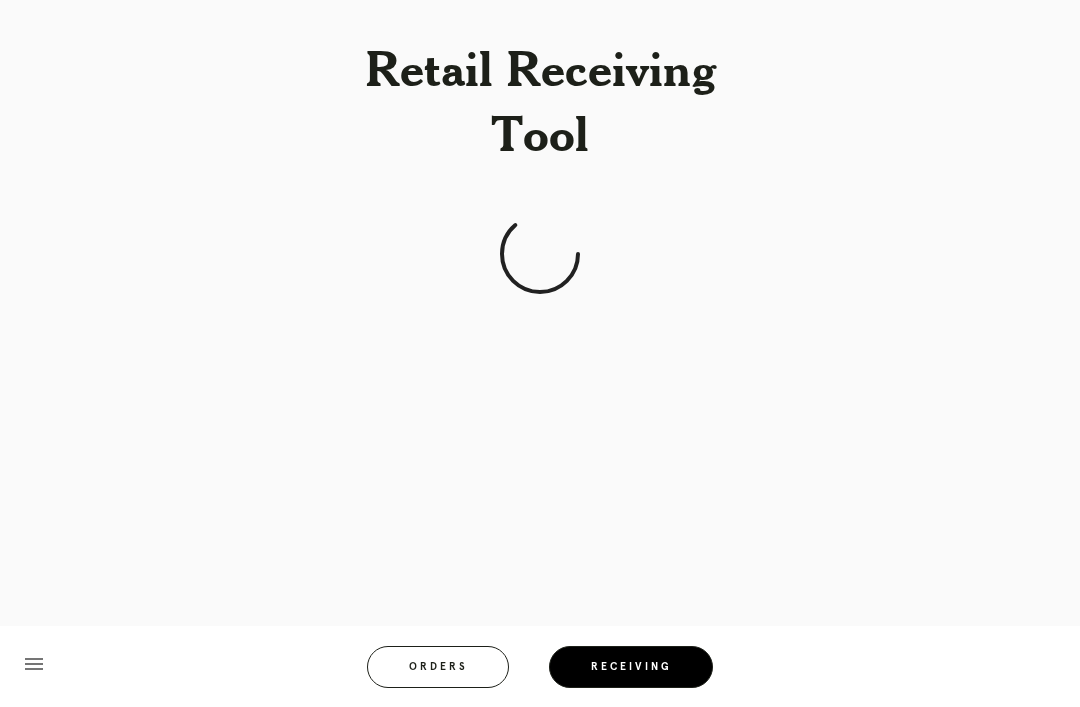 scroll, scrollTop: 64, scrollLeft: 0, axis: vertical 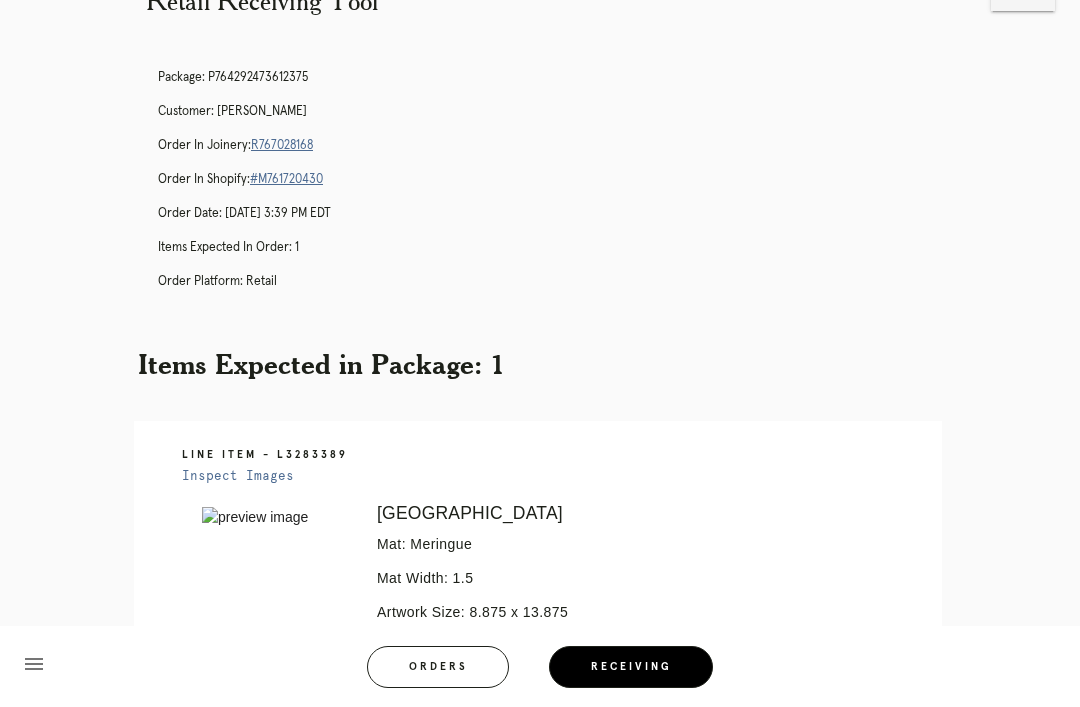 click on "Package: P764292473612375   Customer: [PERSON_NAME]
Order in Joinery:
R767028168
Order in Shopify:
#M761720430
Order Date:
[DATE]  3:39 PM EDT
Items Expected in Order: 1   Order Platform: retail" at bounding box center [560, 188] 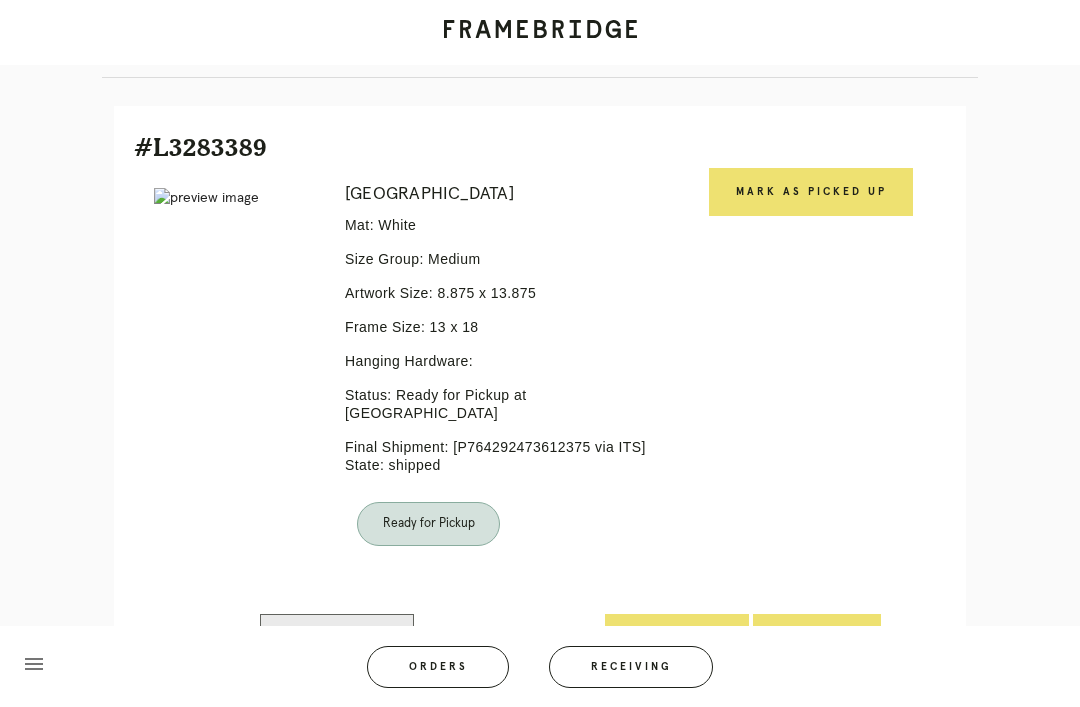scroll, scrollTop: 446, scrollLeft: 0, axis: vertical 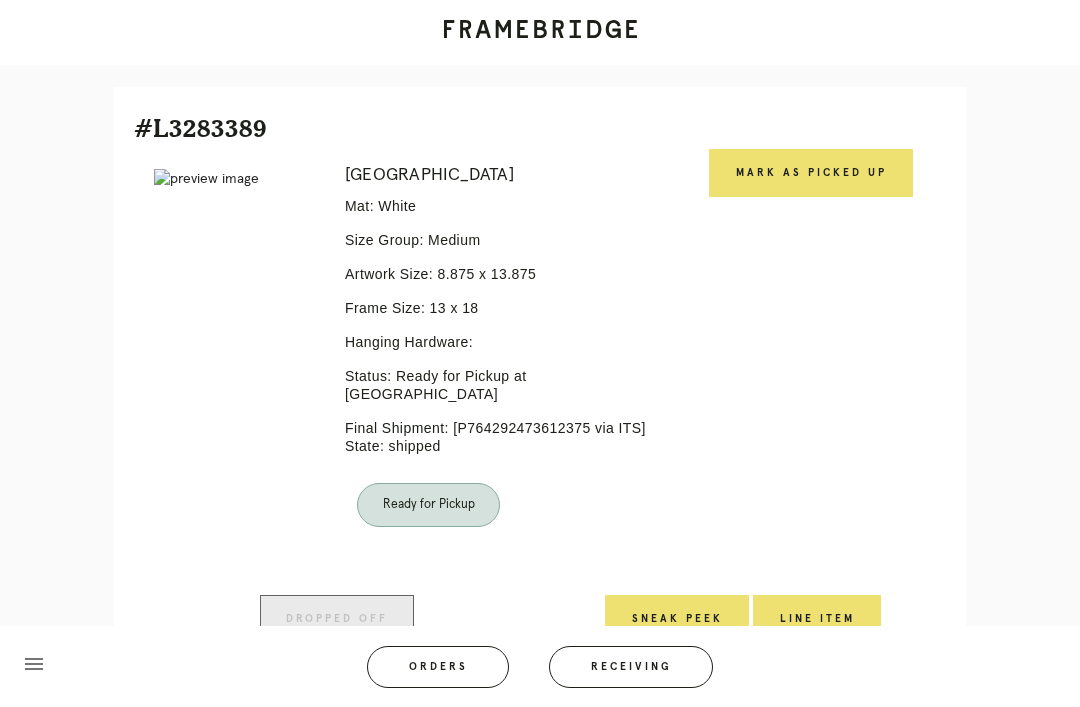 click on "Mark as Picked Up" at bounding box center (811, 173) 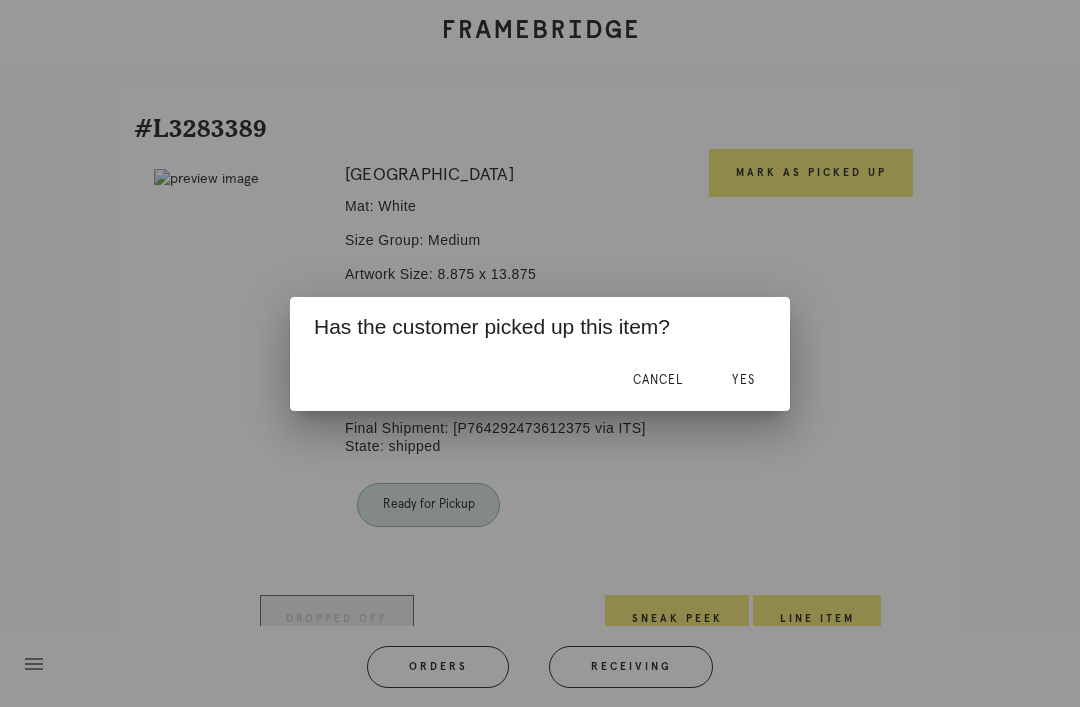 click on "Yes" at bounding box center (743, 380) 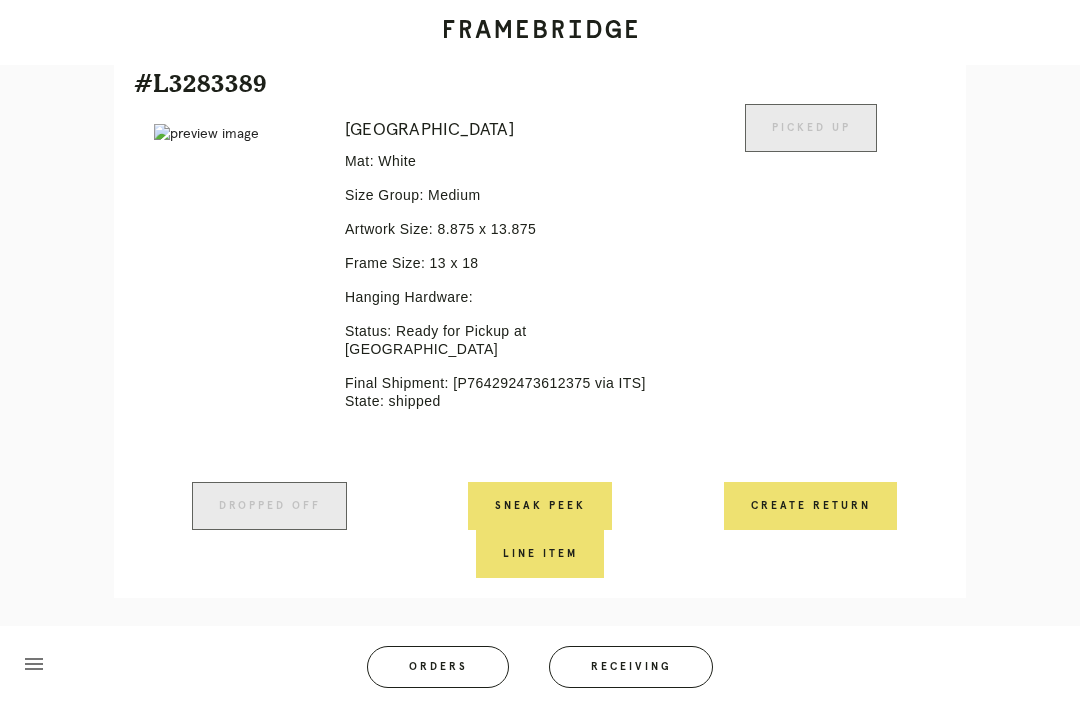 scroll, scrollTop: 492, scrollLeft: 0, axis: vertical 